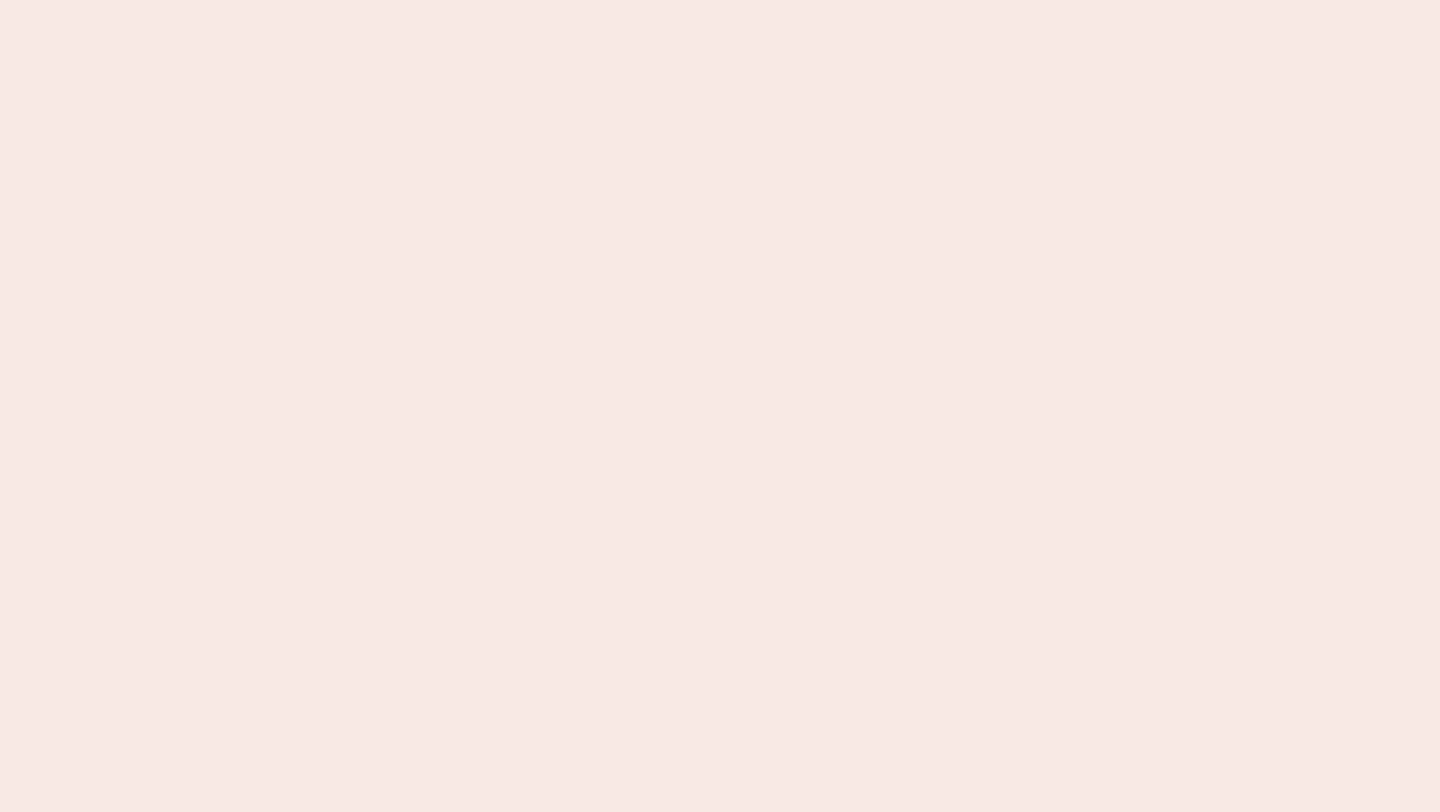 scroll, scrollTop: 0, scrollLeft: 0, axis: both 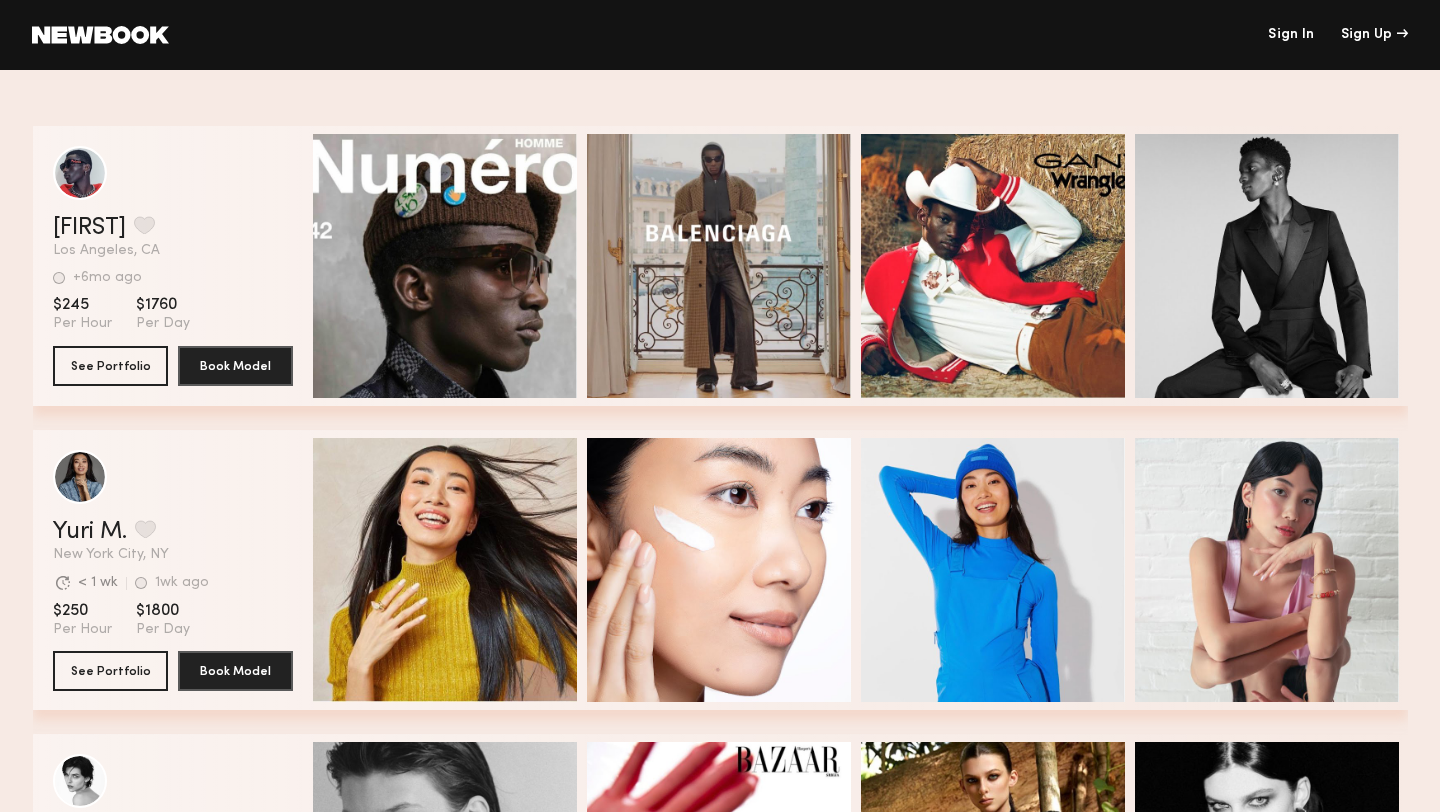 click on "Sign In" 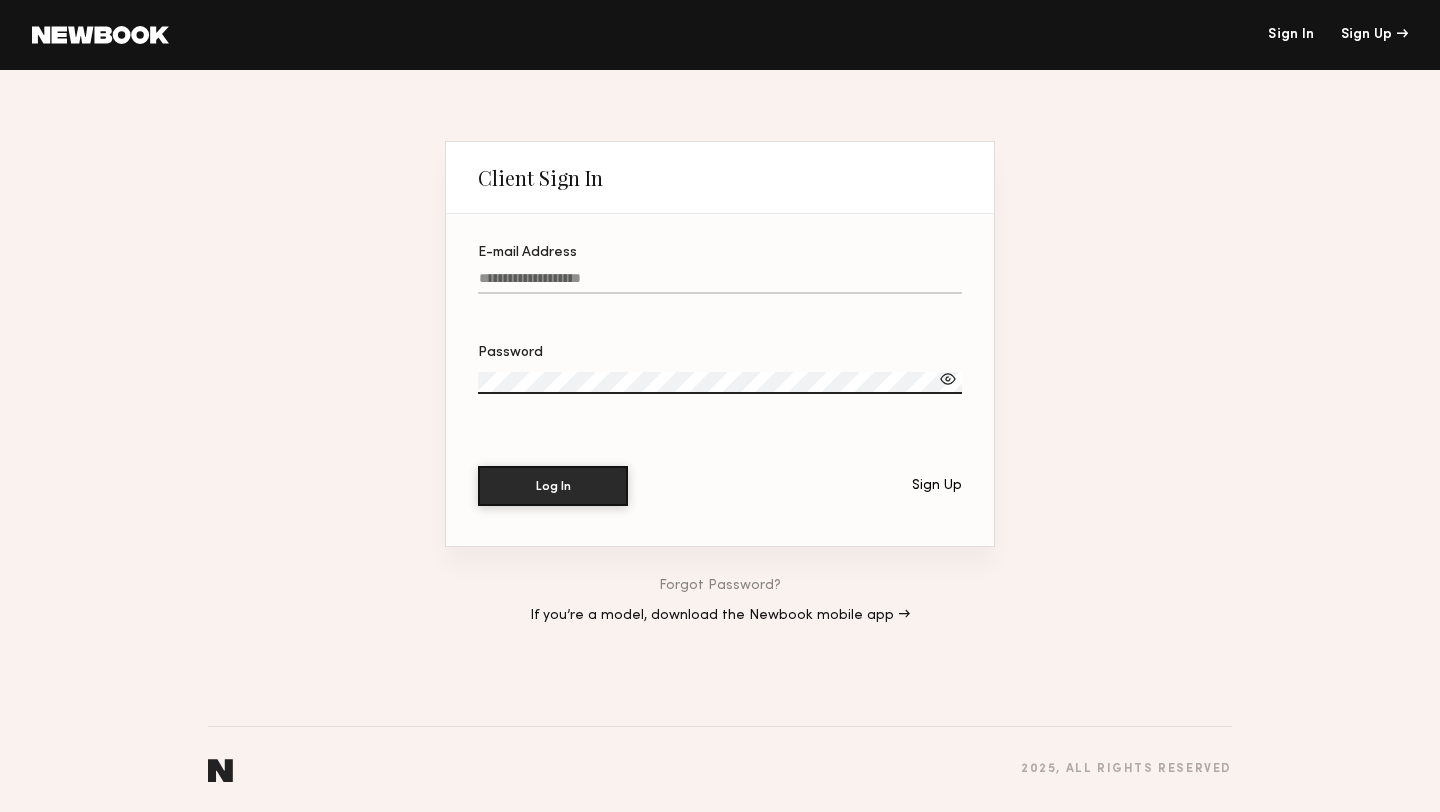 type on "**********" 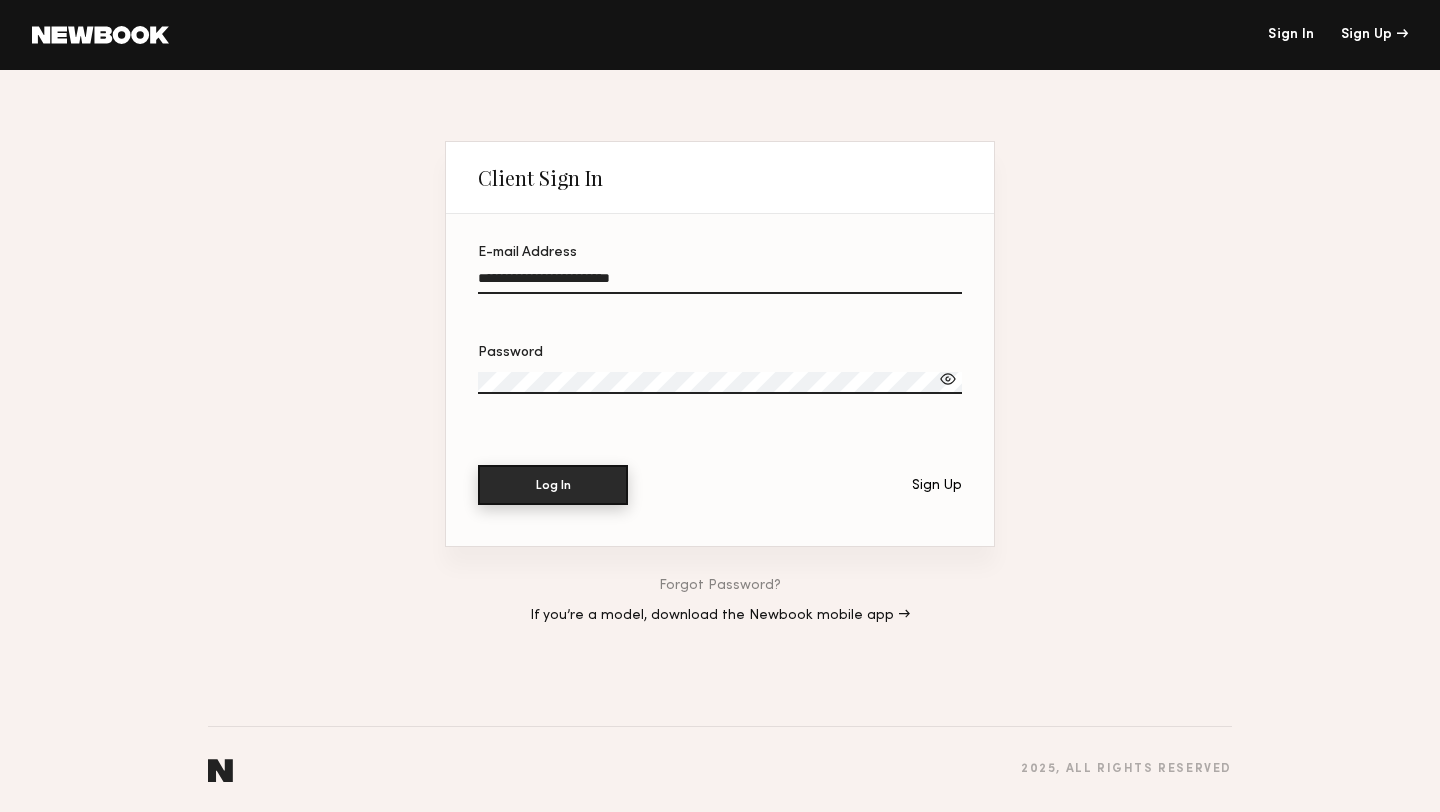 click on "Log In" 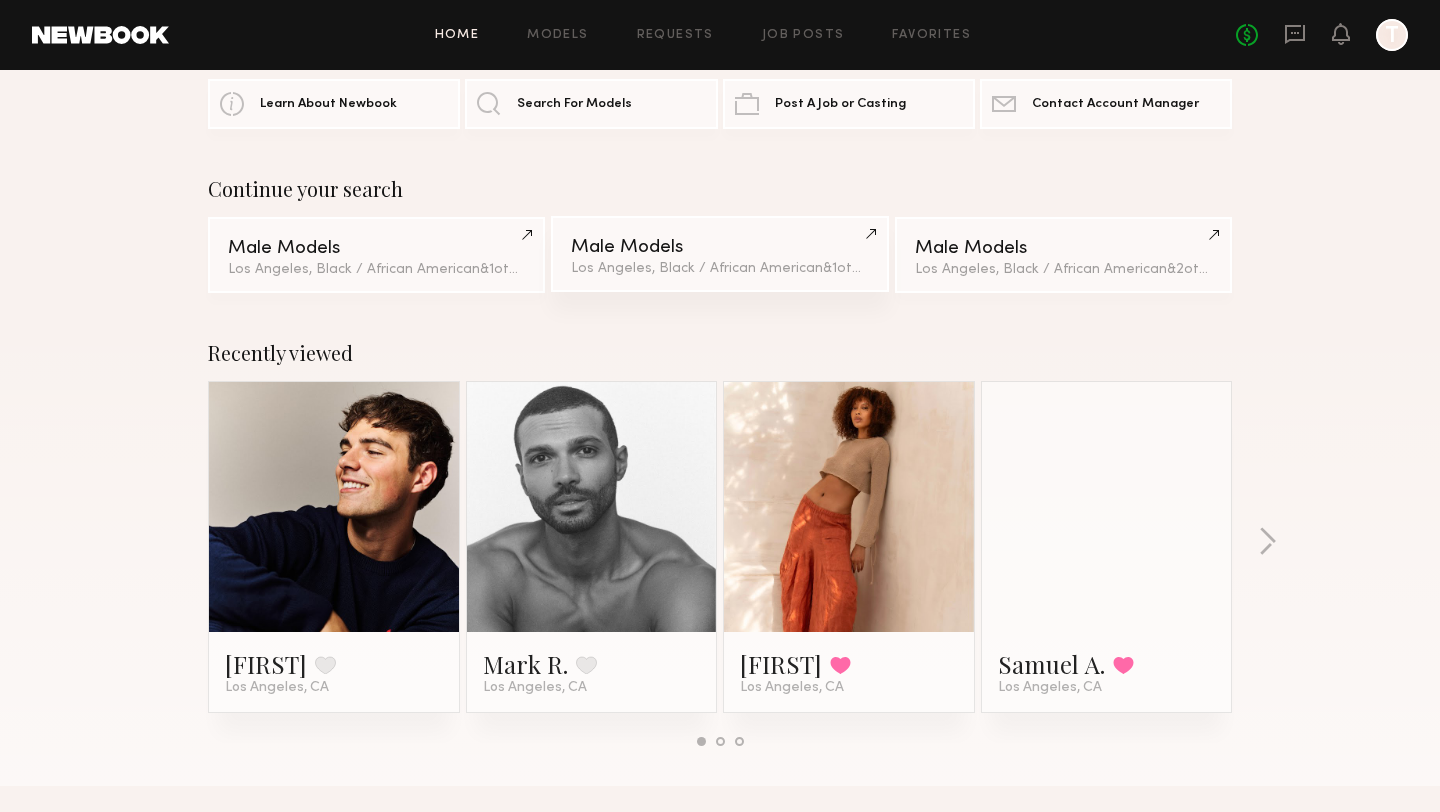 scroll, scrollTop: 72, scrollLeft: 0, axis: vertical 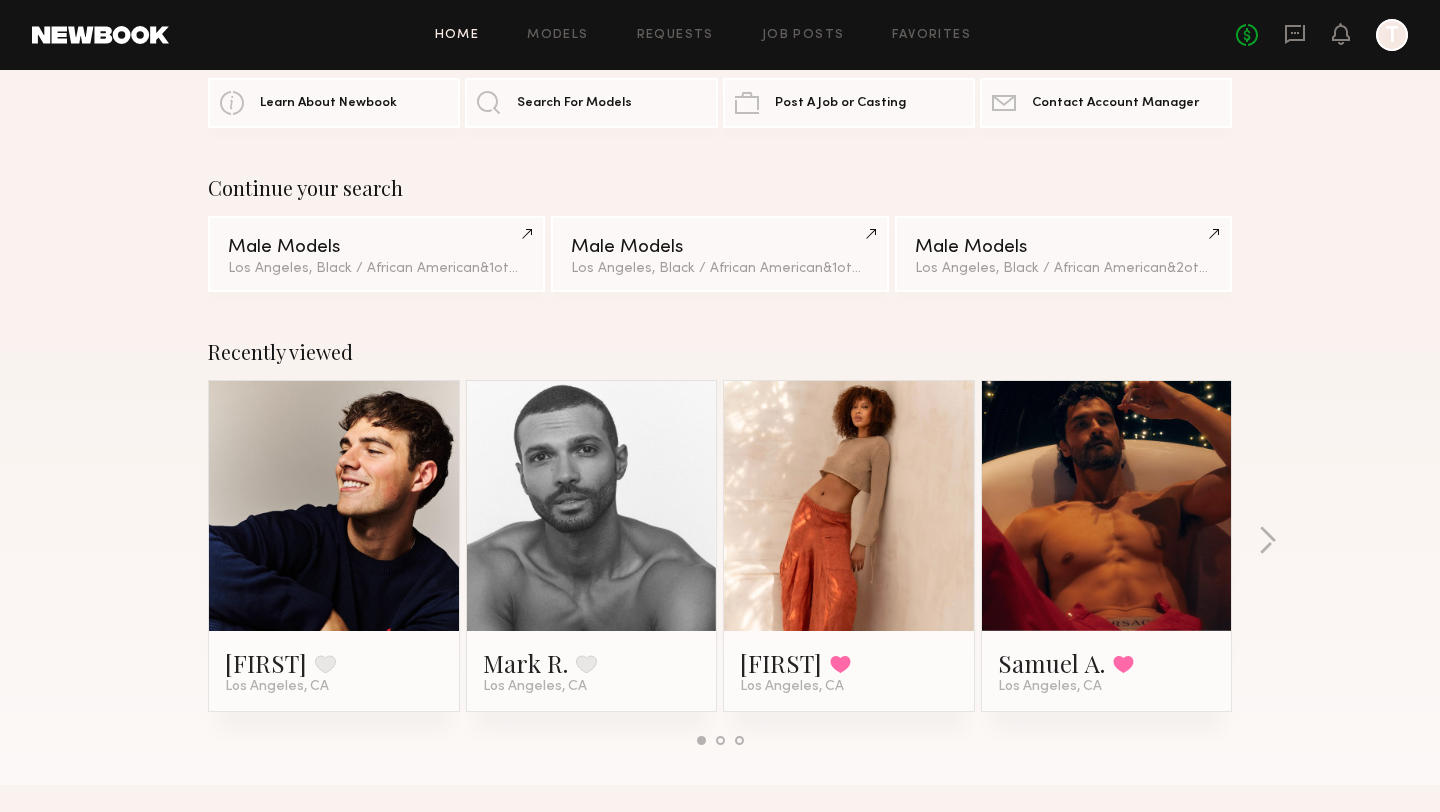 click 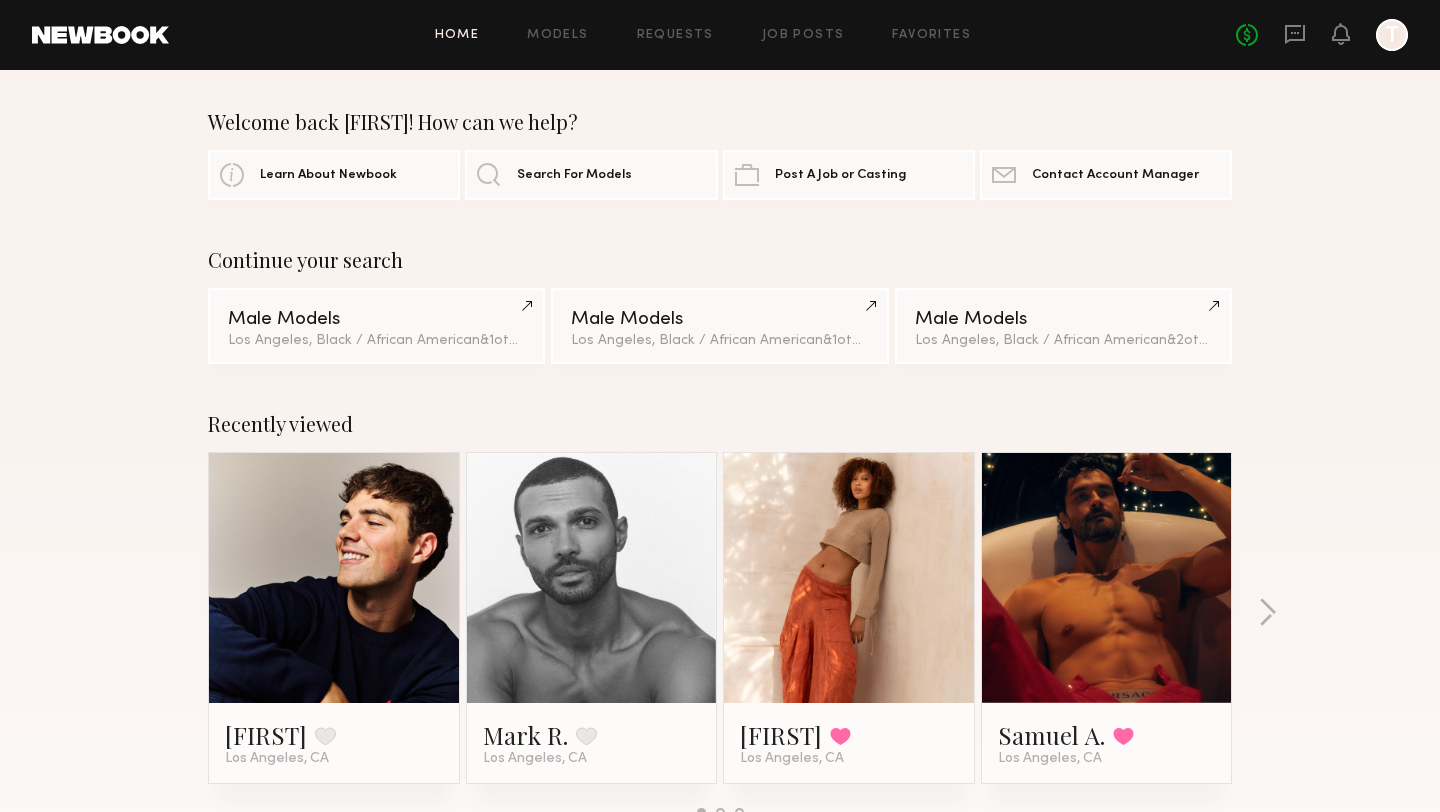 click 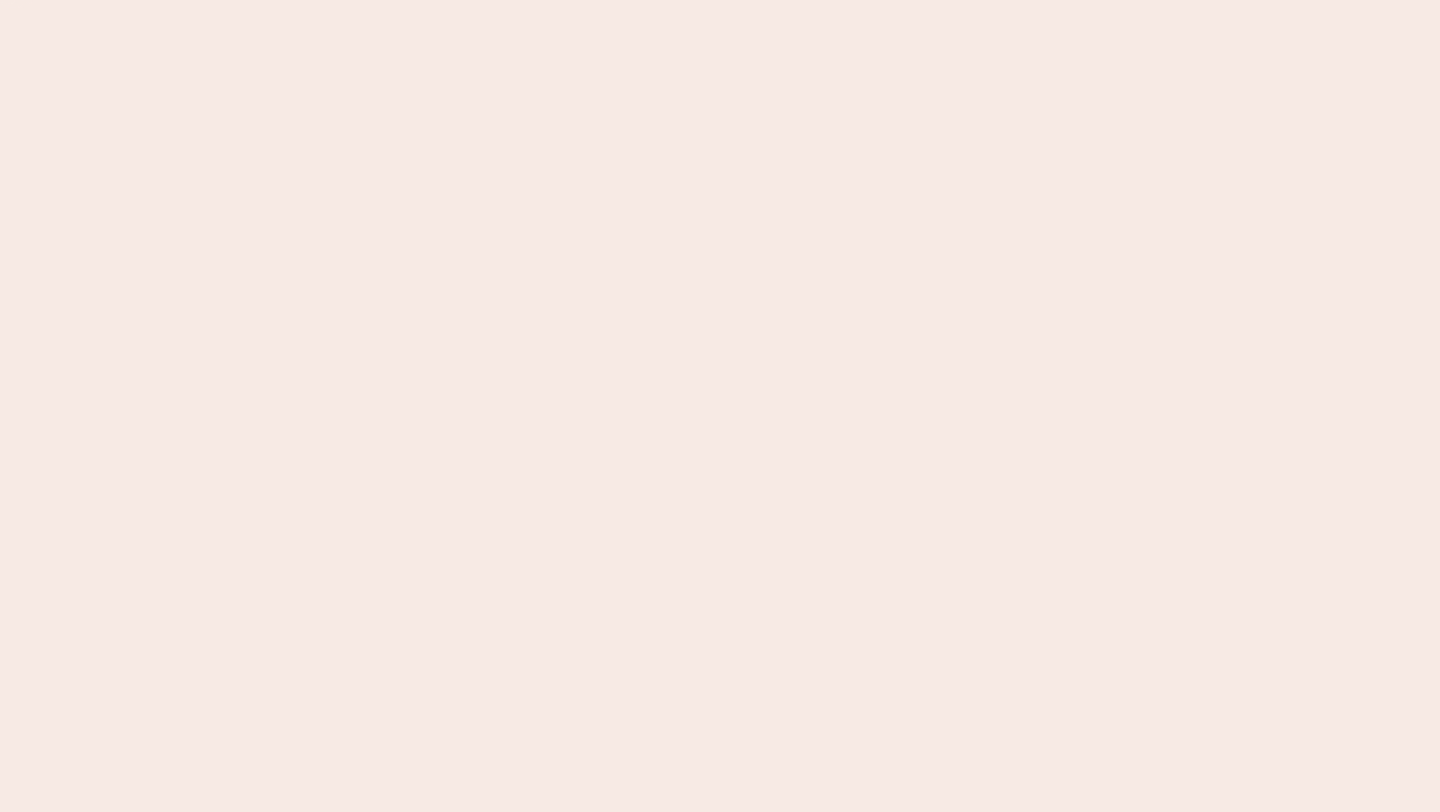 scroll, scrollTop: 0, scrollLeft: 0, axis: both 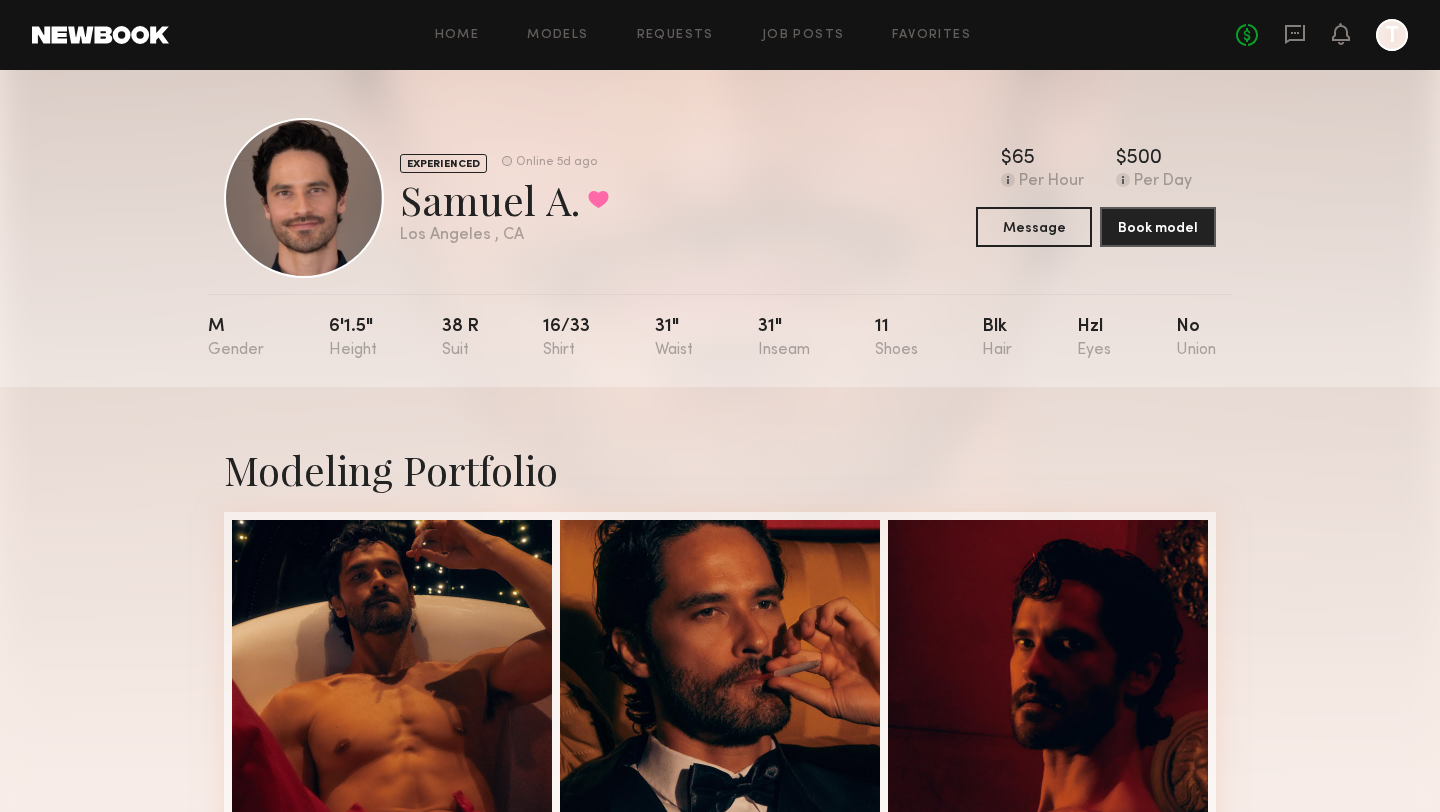 click on "No fees up to $5,000 T" 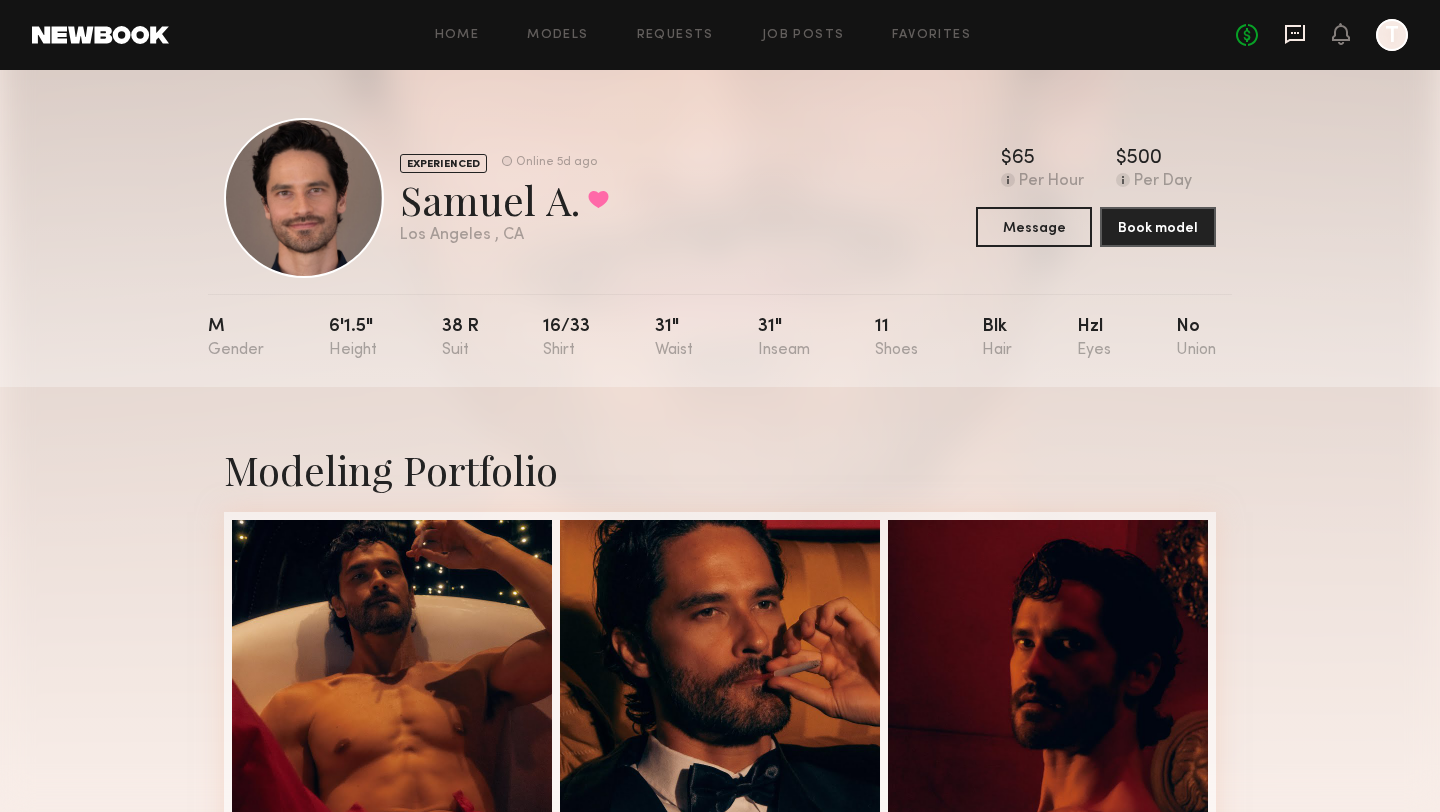 click 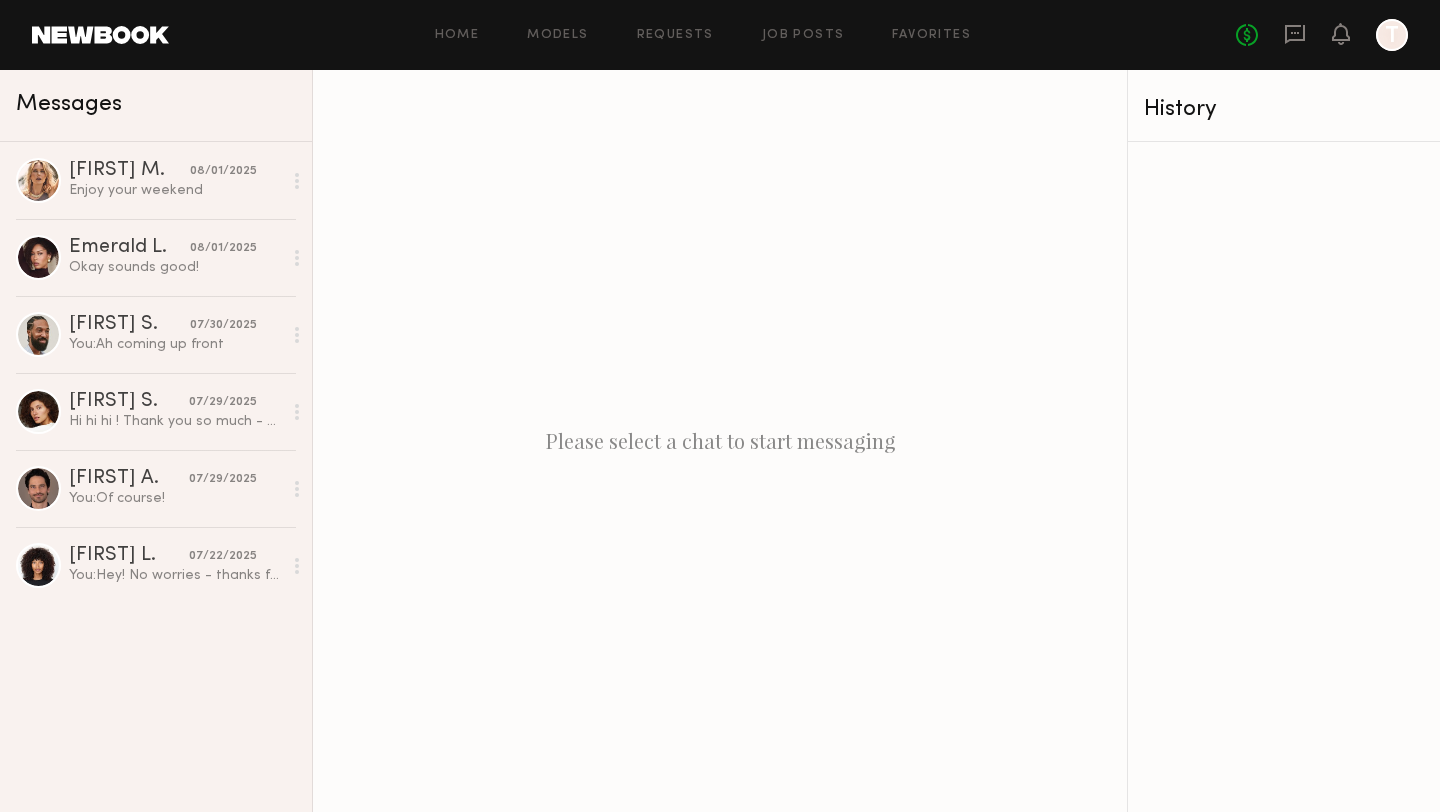 click 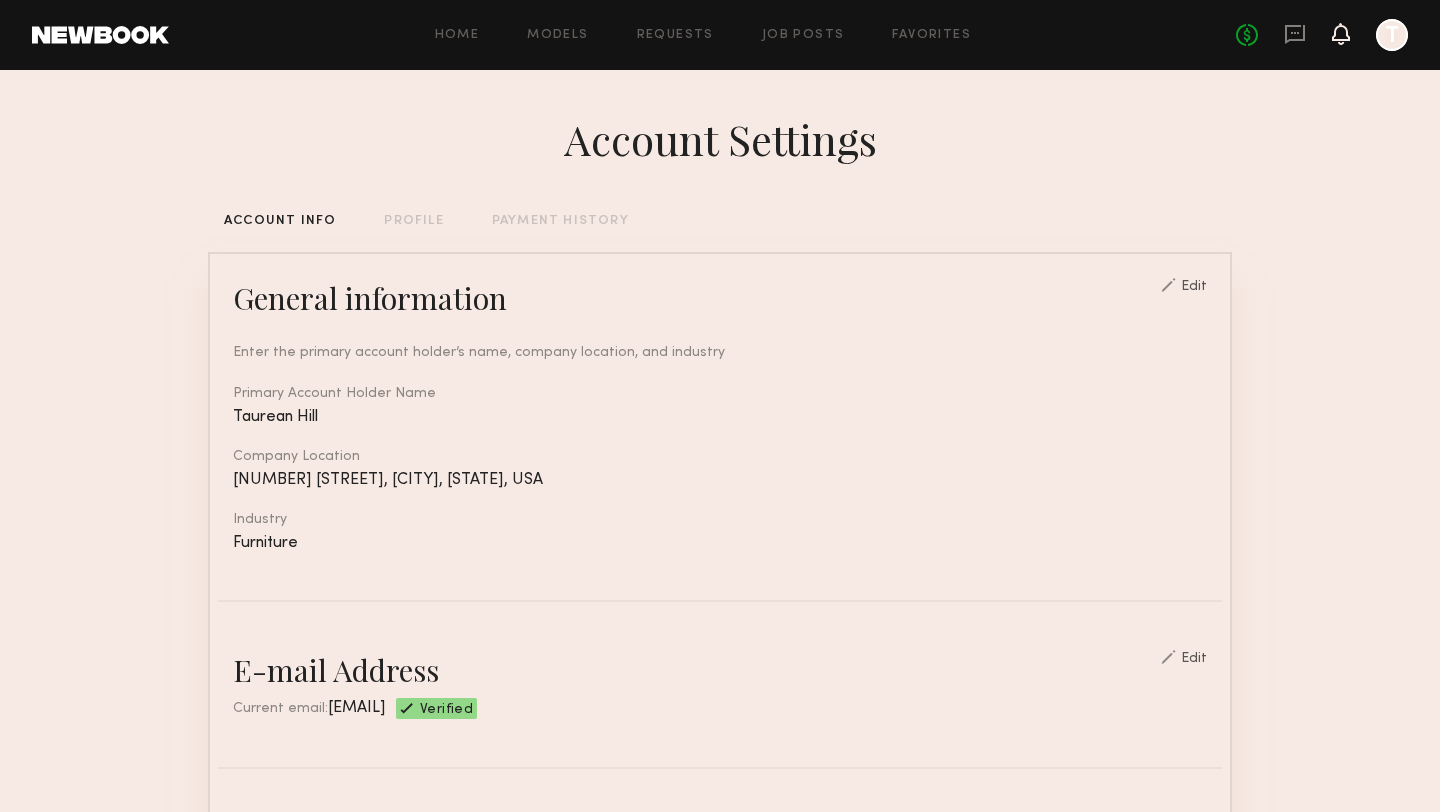 click 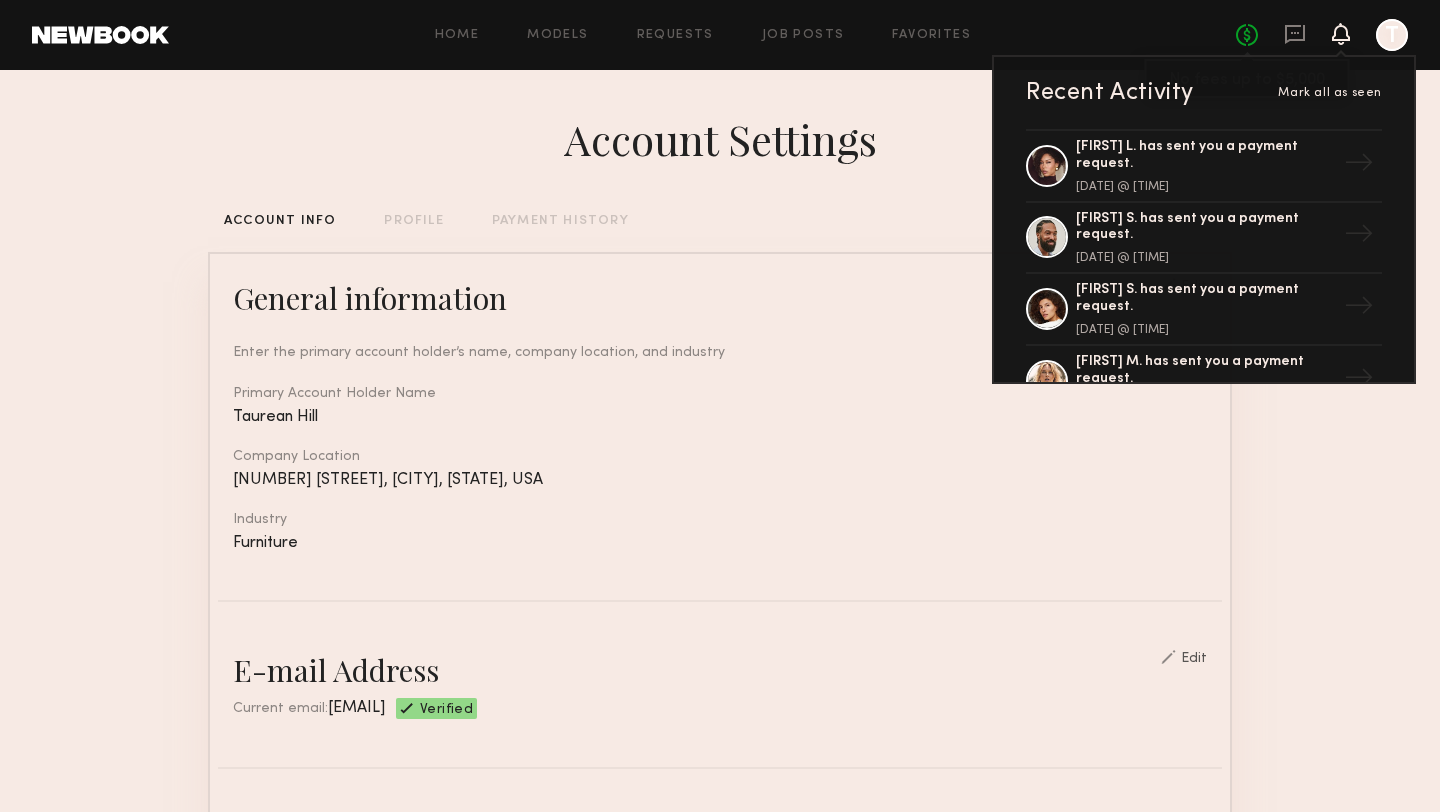 click on "No fees up to $5,000" 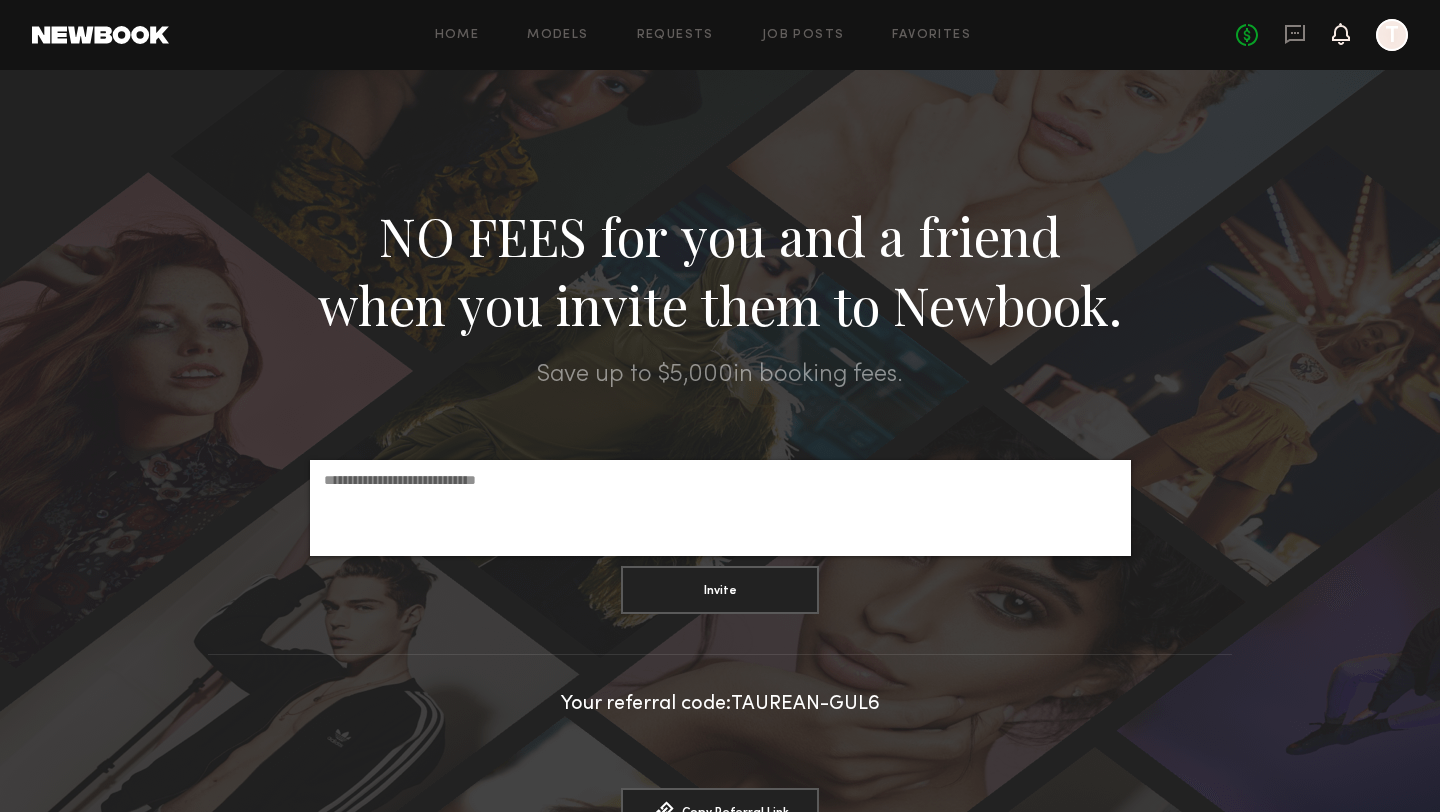 click 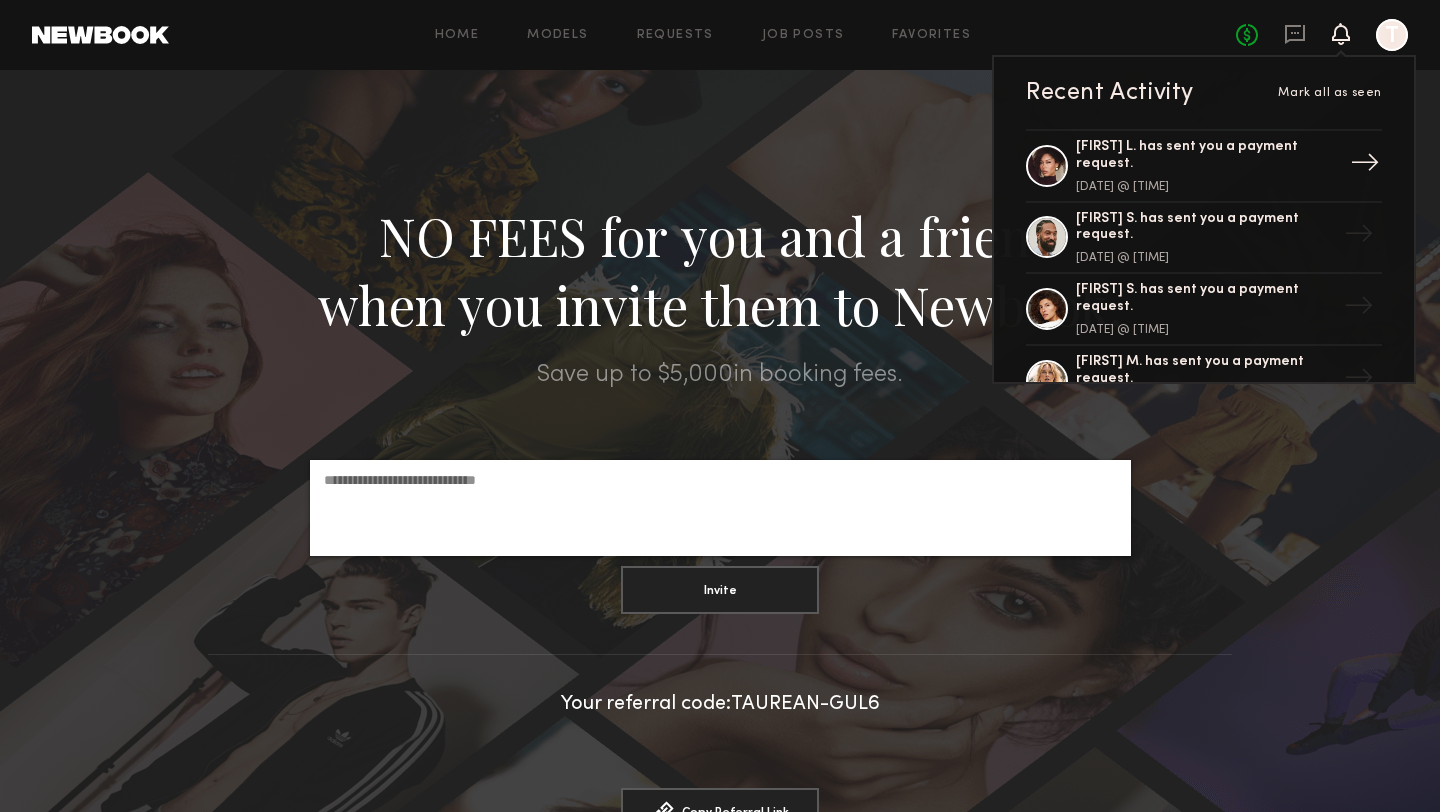 click on "Emerald L. has sent you a payment request. July 30, 2025 @ 6:36 PM →" 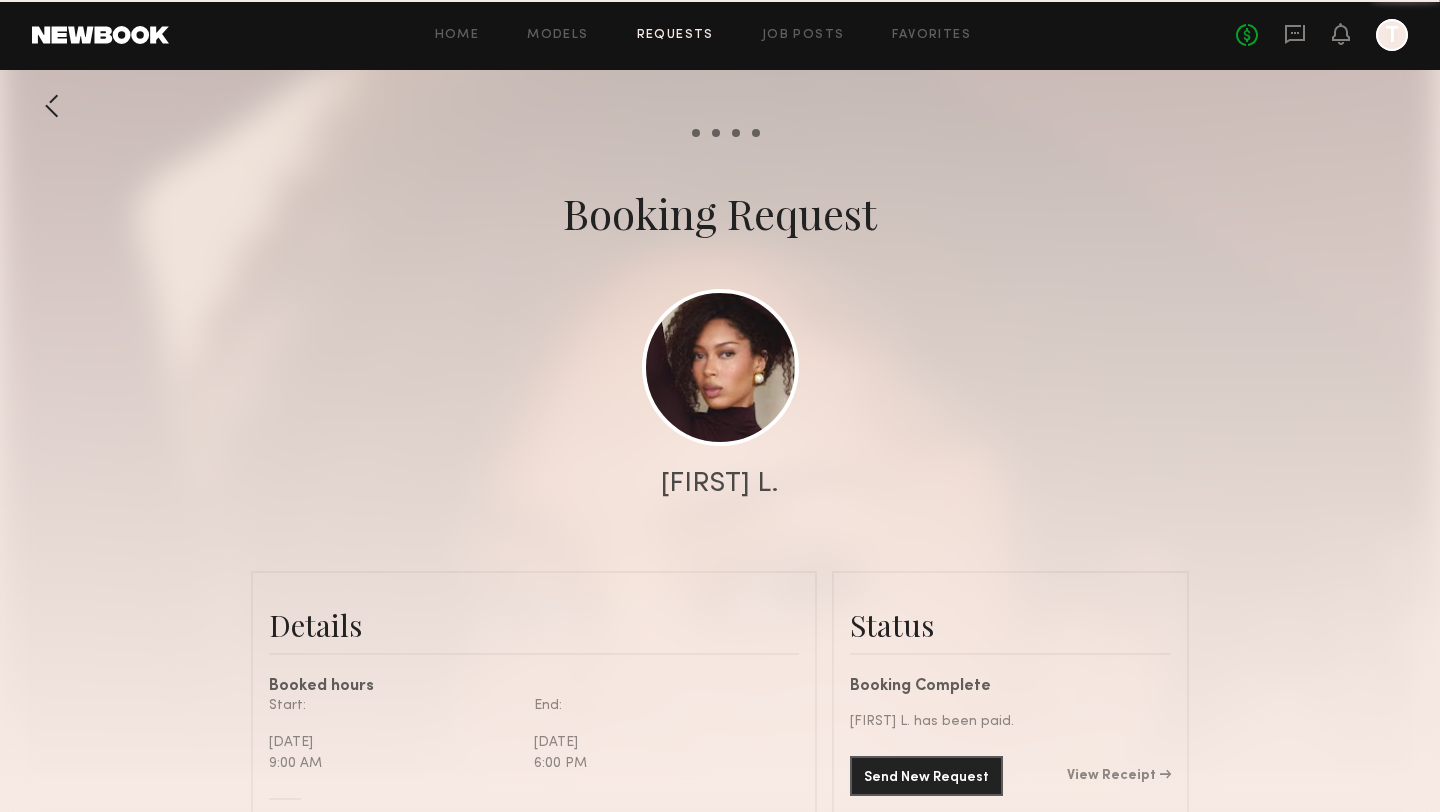 scroll, scrollTop: 109, scrollLeft: 0, axis: vertical 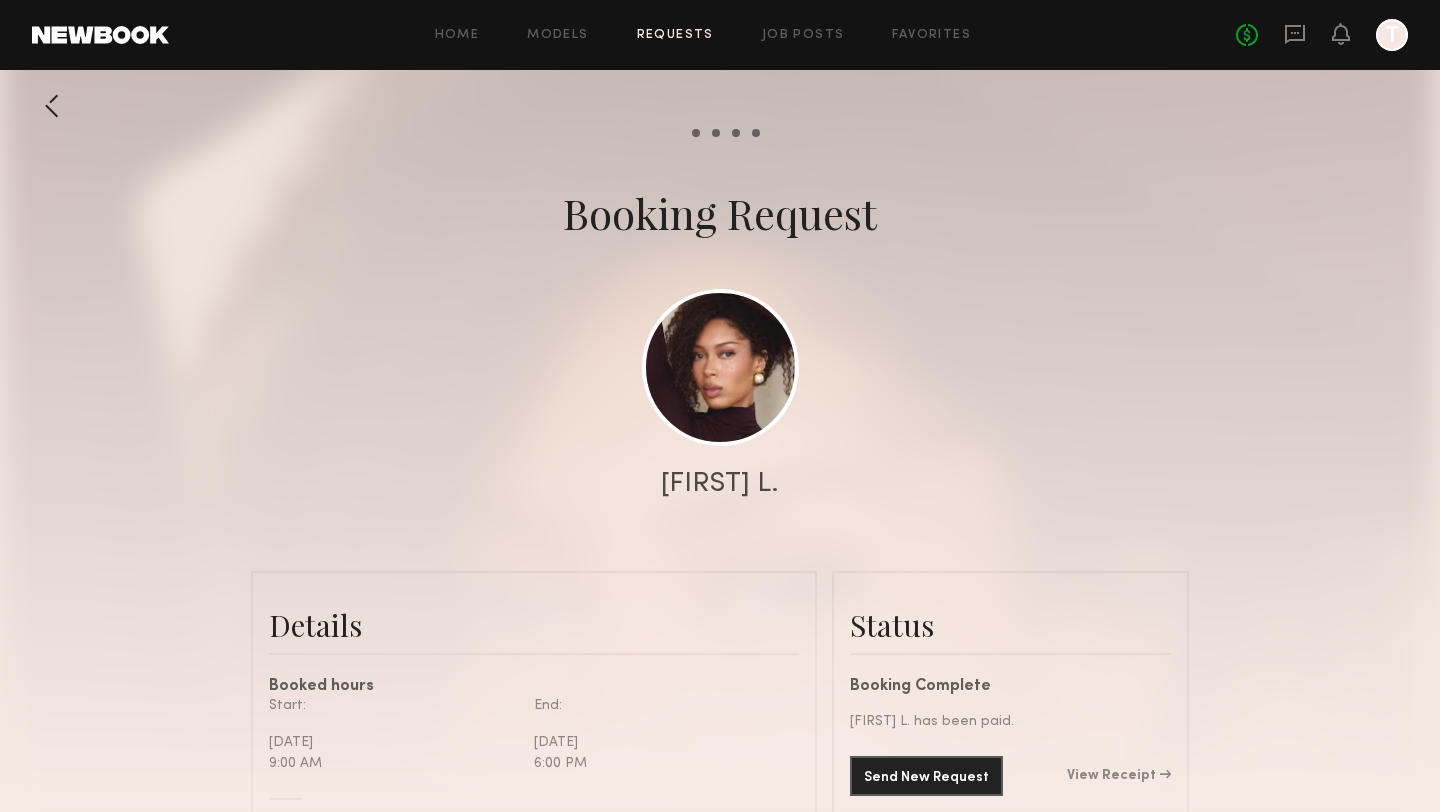 click 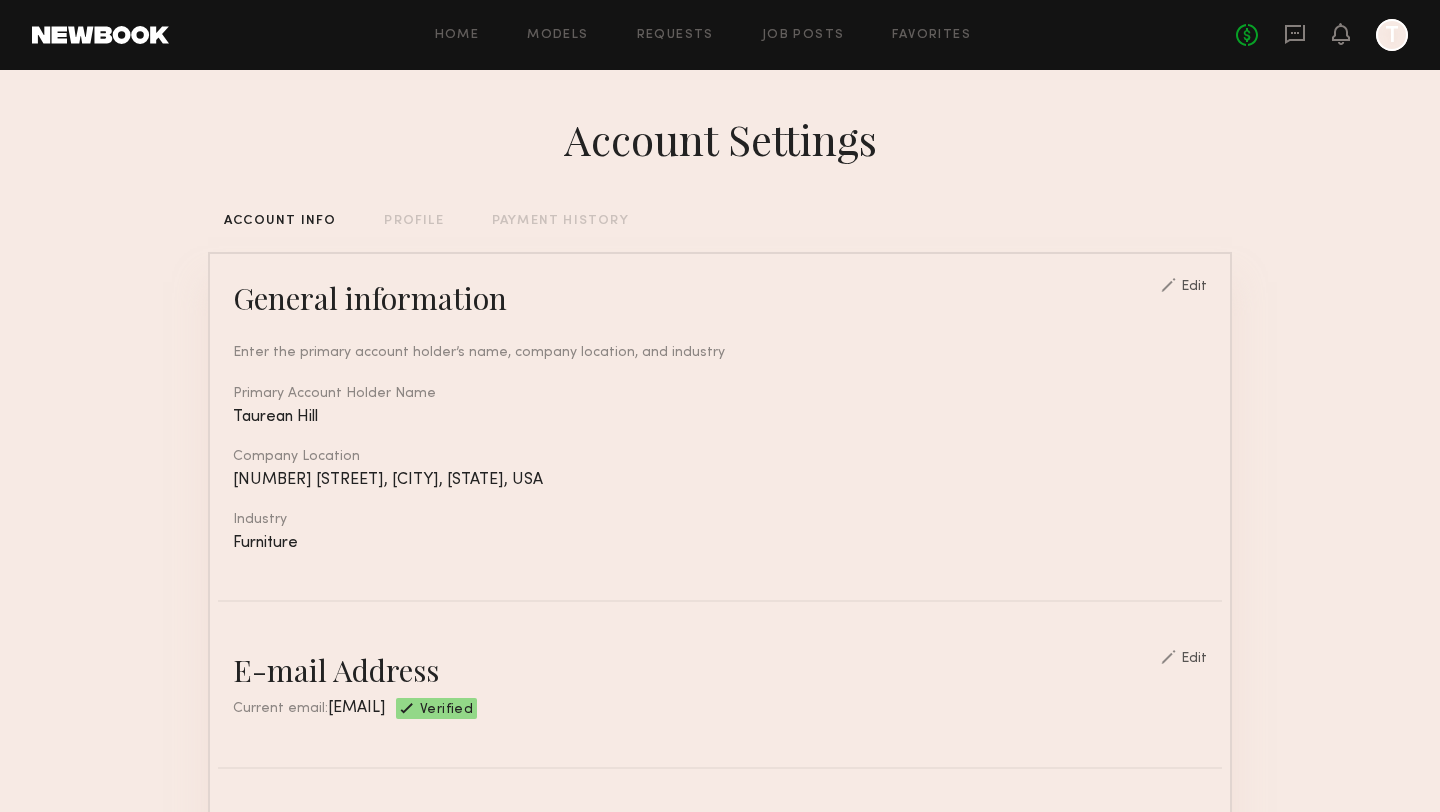 click on "PAYMENT HISTORY" 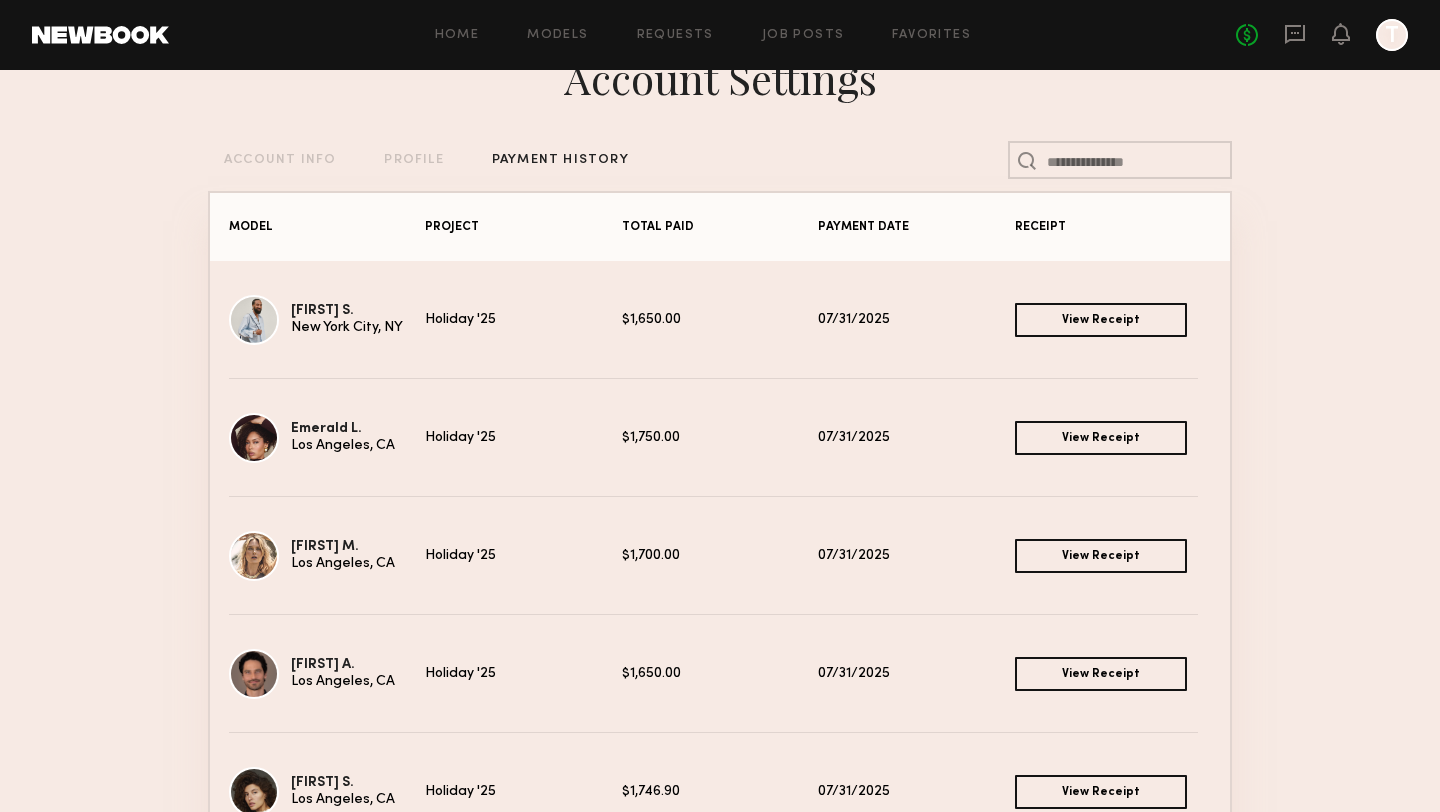 scroll, scrollTop: 62, scrollLeft: 0, axis: vertical 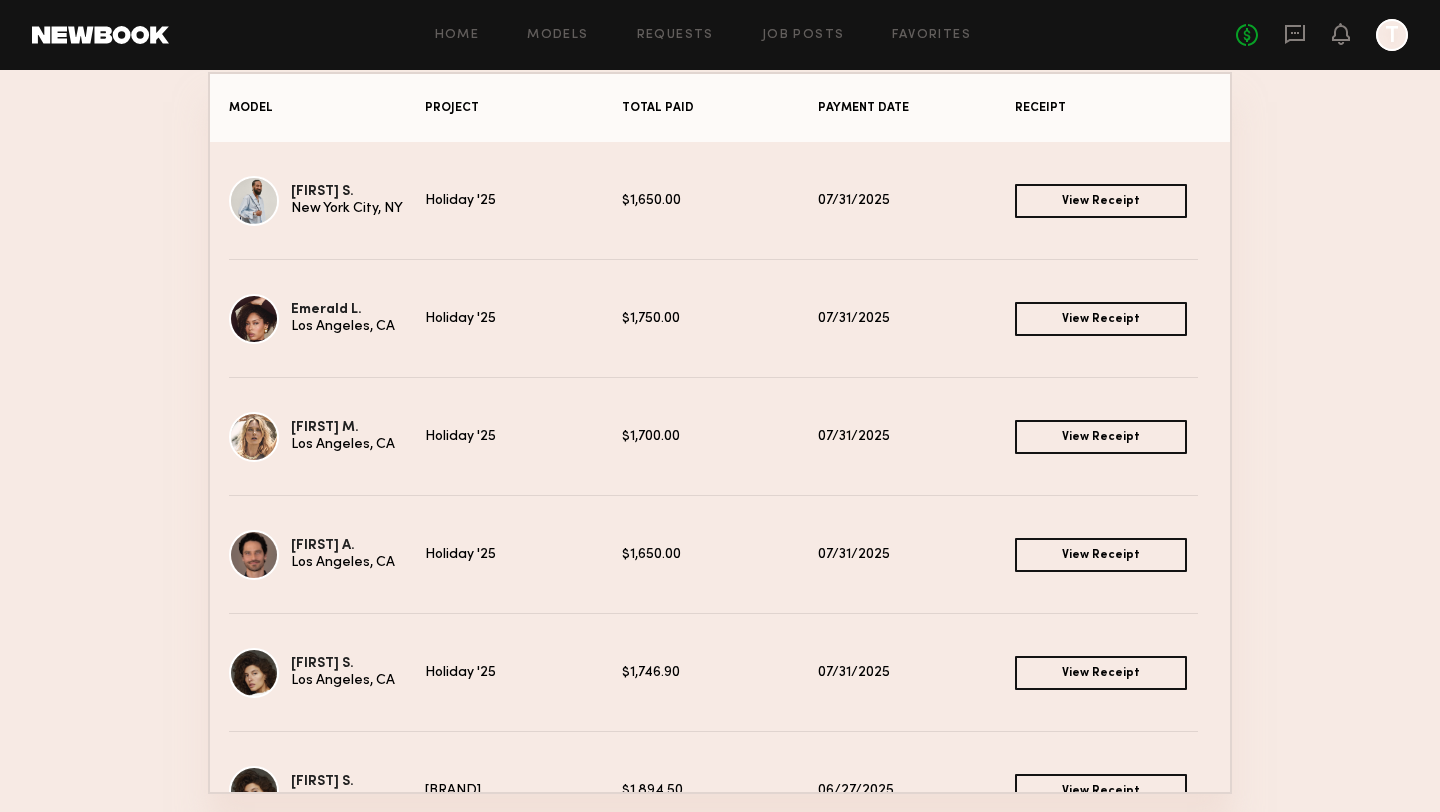 drag, startPoint x: 689, startPoint y: 205, endPoint x: 619, endPoint y: 205, distance: 70 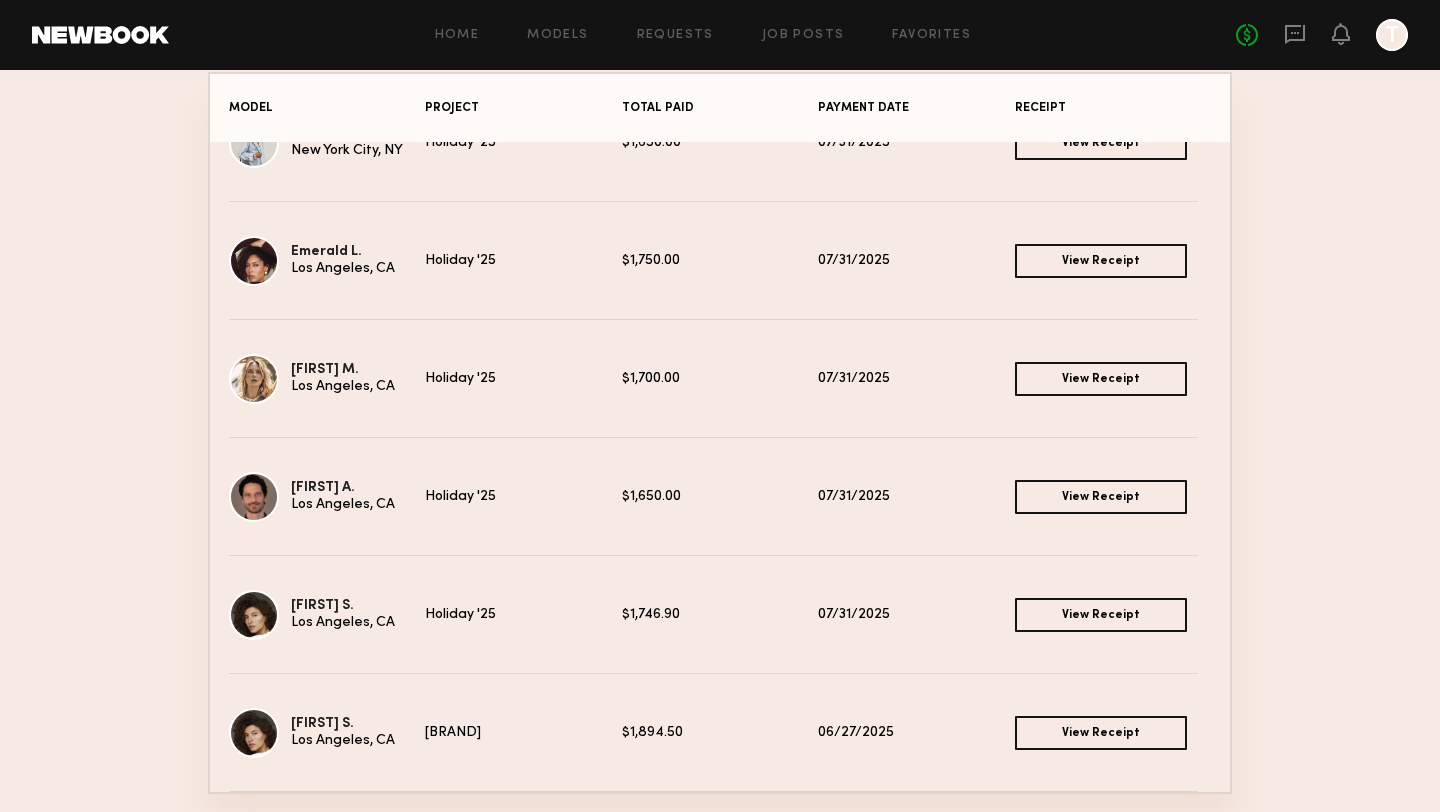 drag, startPoint x: 899, startPoint y: 379, endPoint x: 813, endPoint y: 379, distance: 86 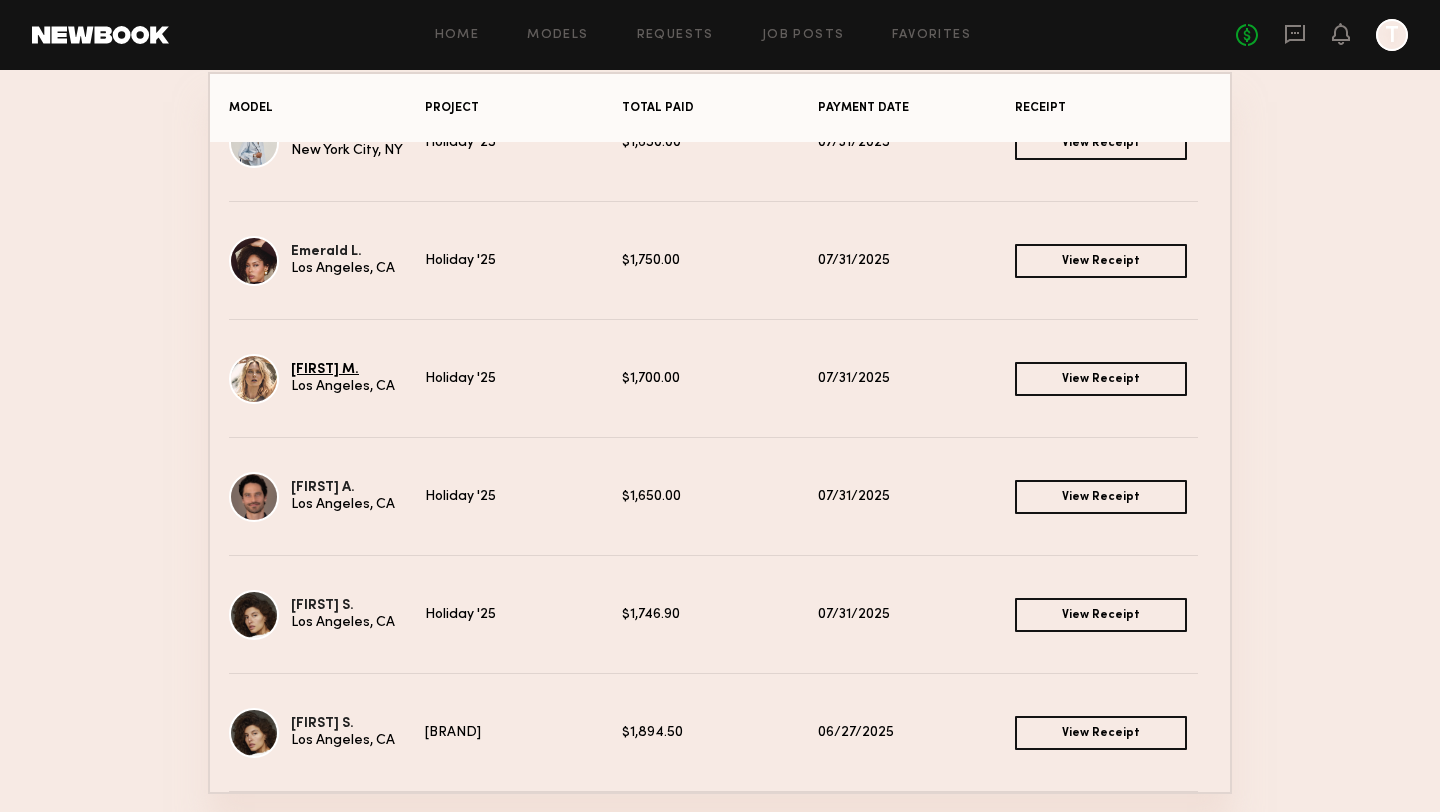 drag, startPoint x: 391, startPoint y: 369, endPoint x: 292, endPoint y: 370, distance: 99.00505 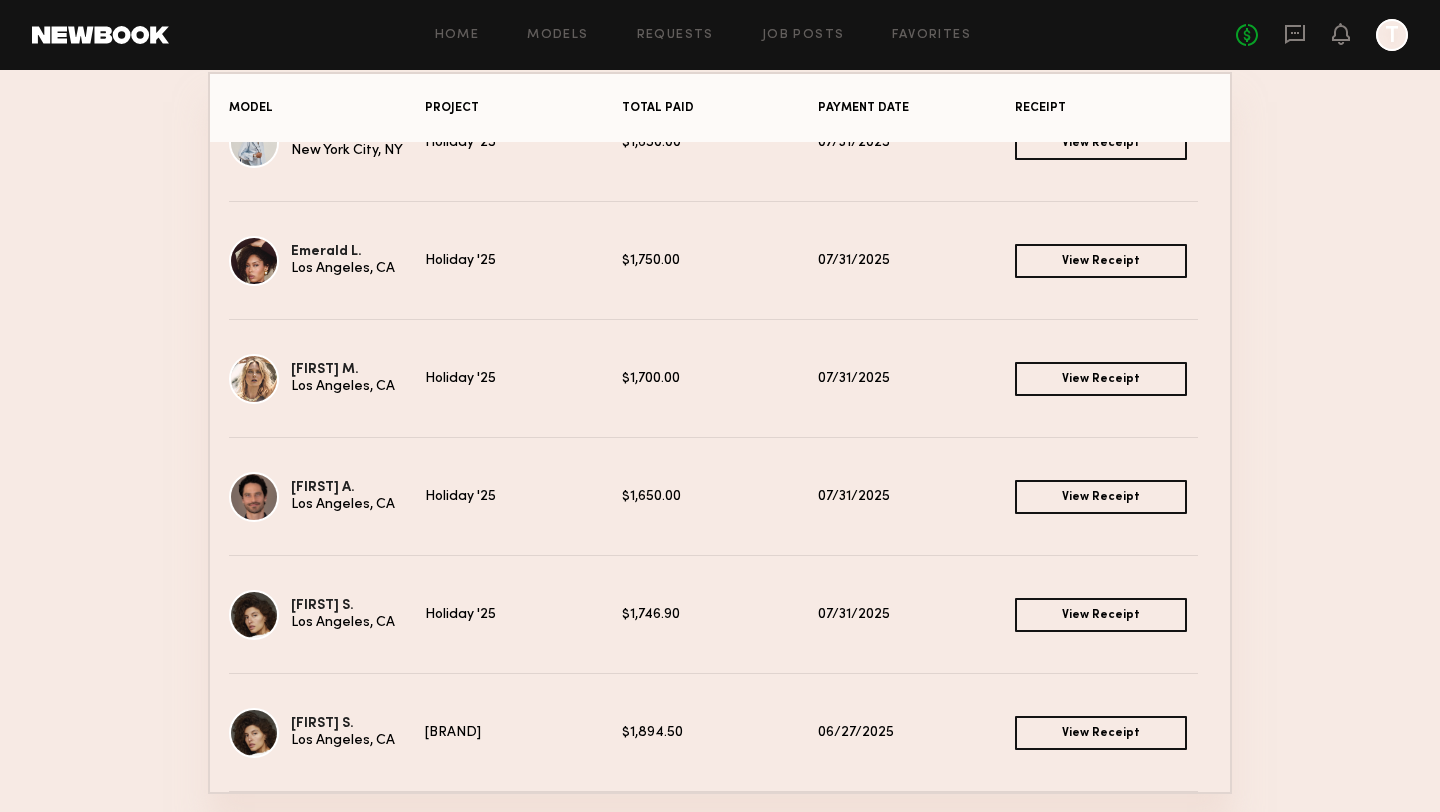 drag, startPoint x: 686, startPoint y: 497, endPoint x: 621, endPoint y: 497, distance: 65 